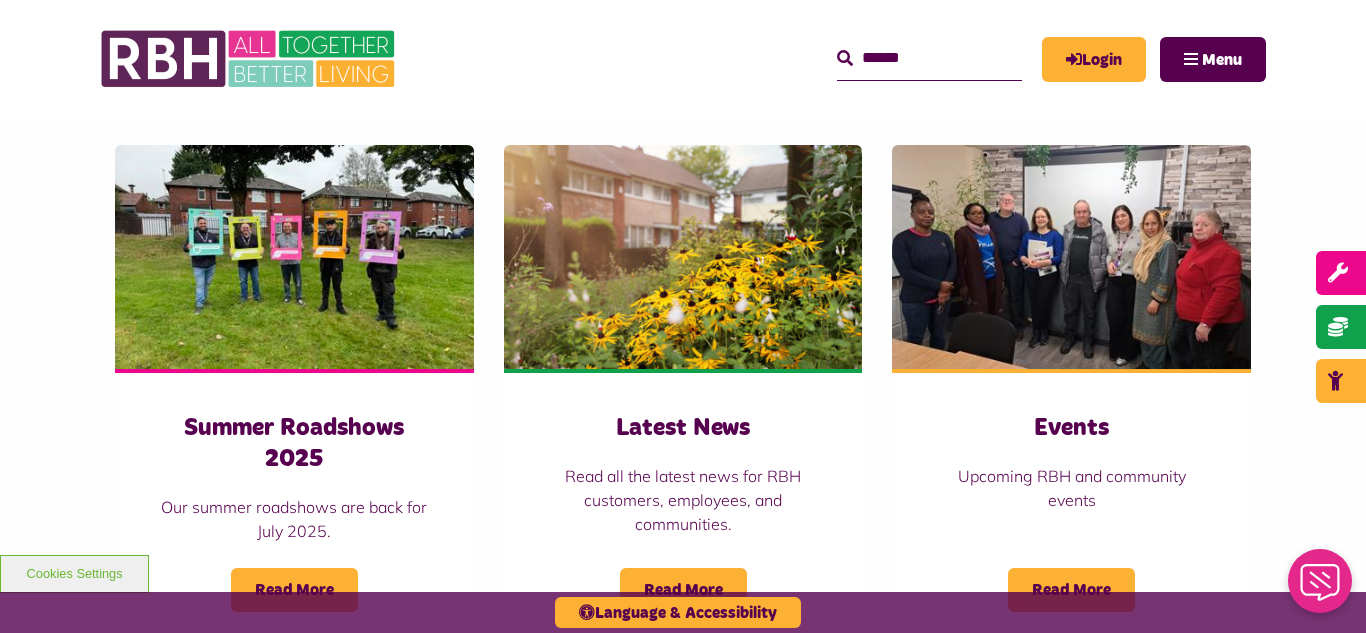 scroll, scrollTop: 1400, scrollLeft: 0, axis: vertical 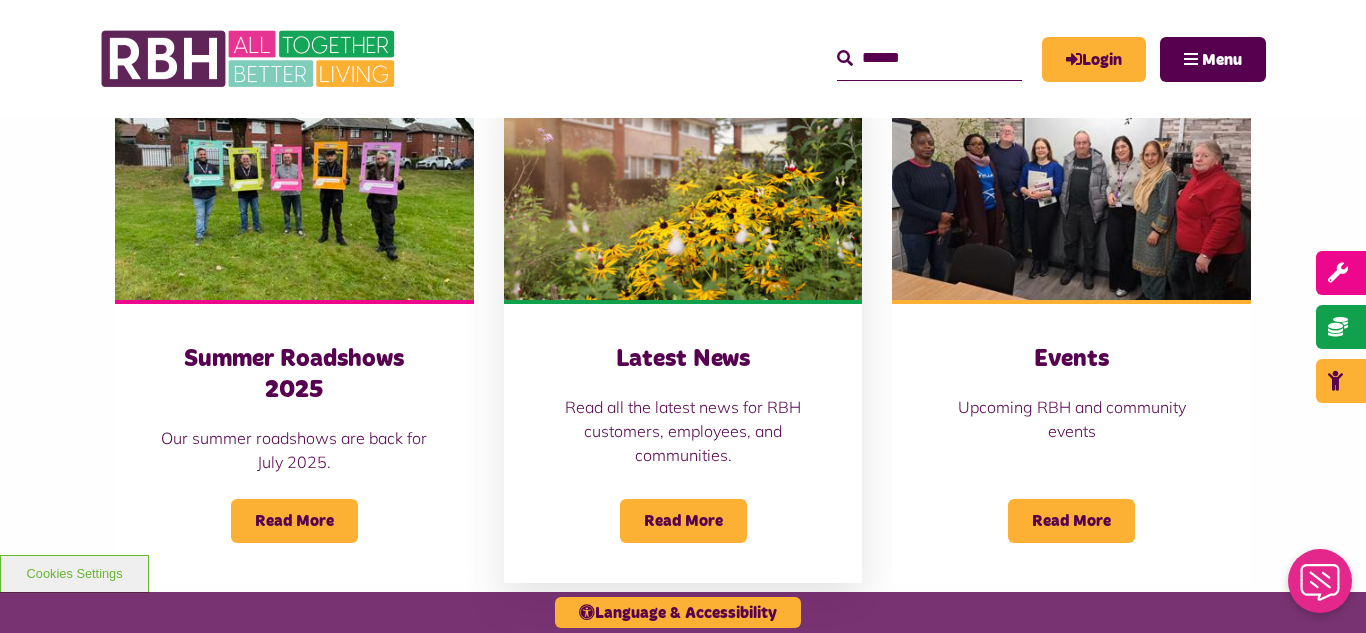 click at bounding box center (683, 188) 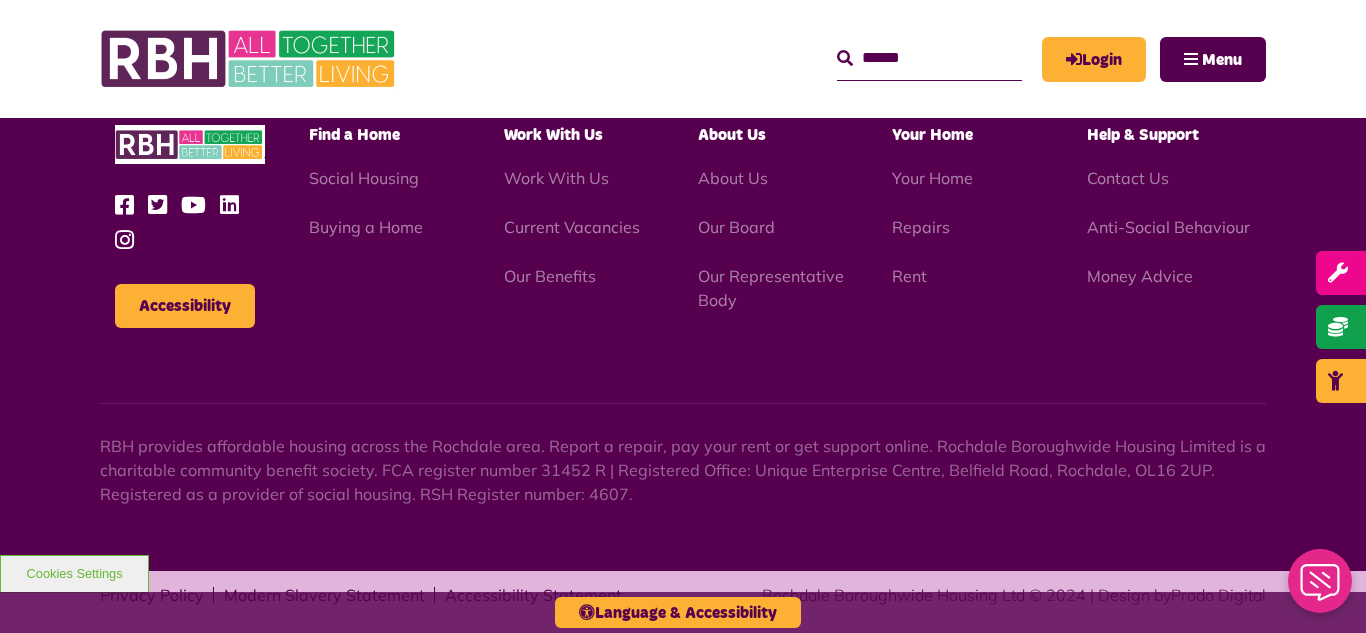 scroll, scrollTop: 2160, scrollLeft: 0, axis: vertical 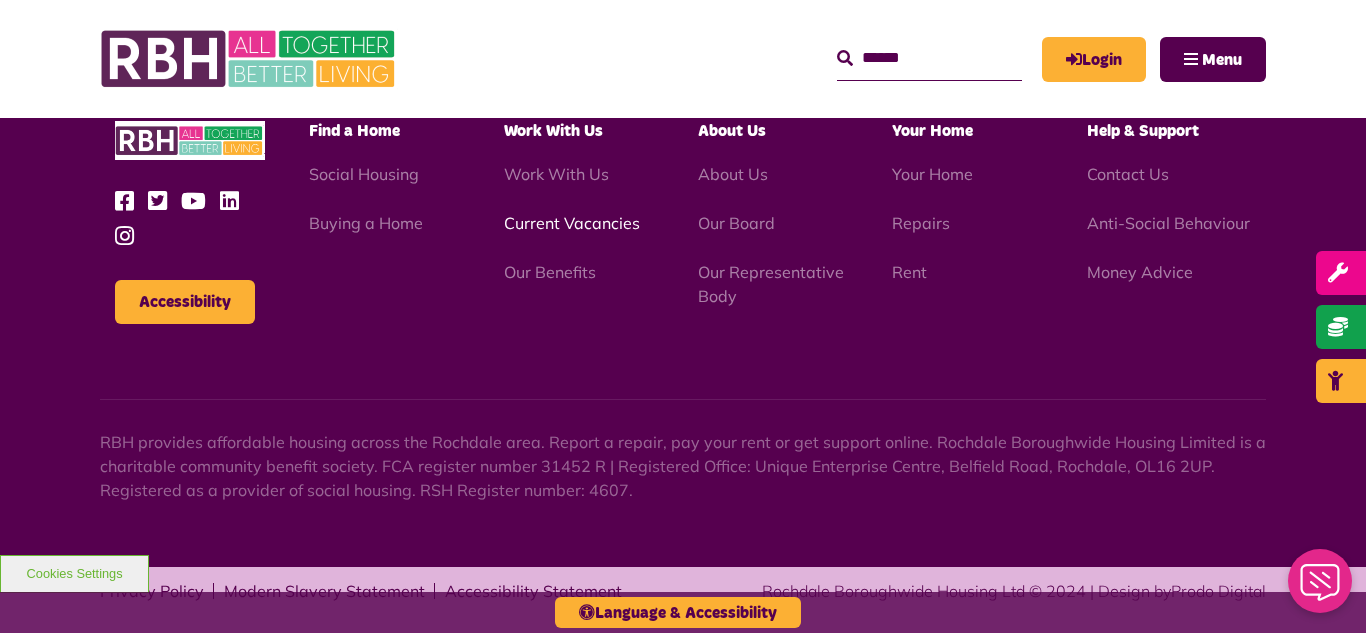 click on "Current Vacancies" at bounding box center (572, 223) 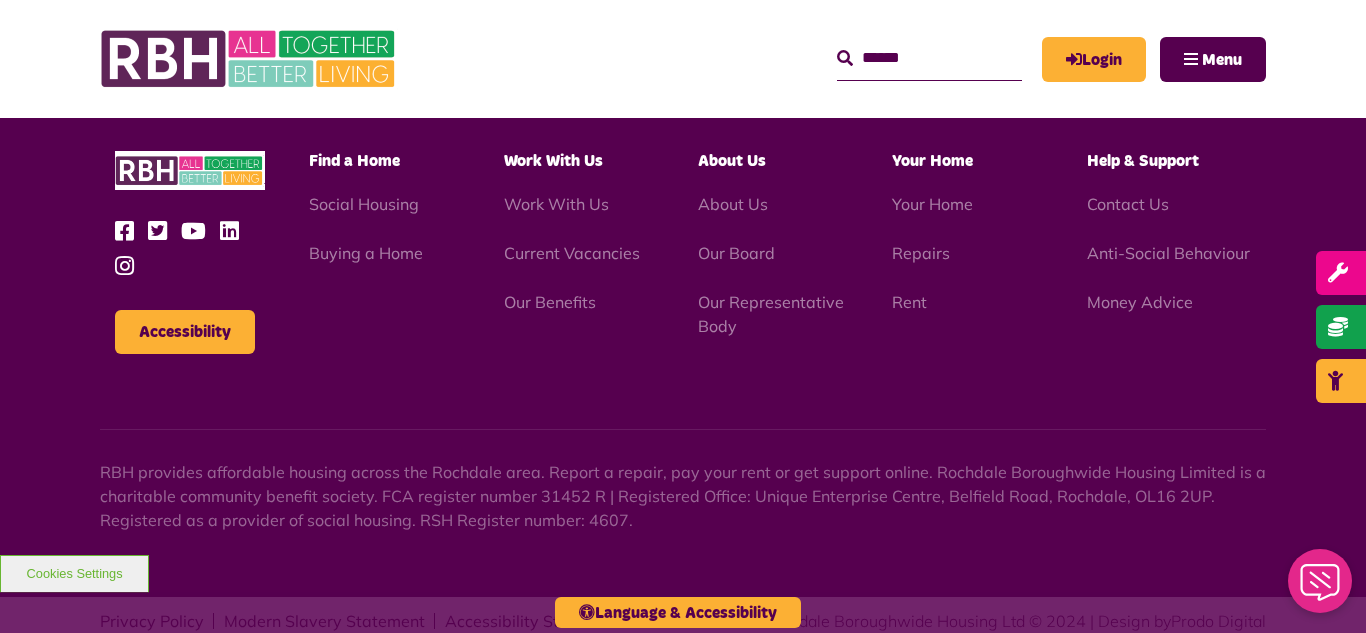 scroll, scrollTop: 2831, scrollLeft: 0, axis: vertical 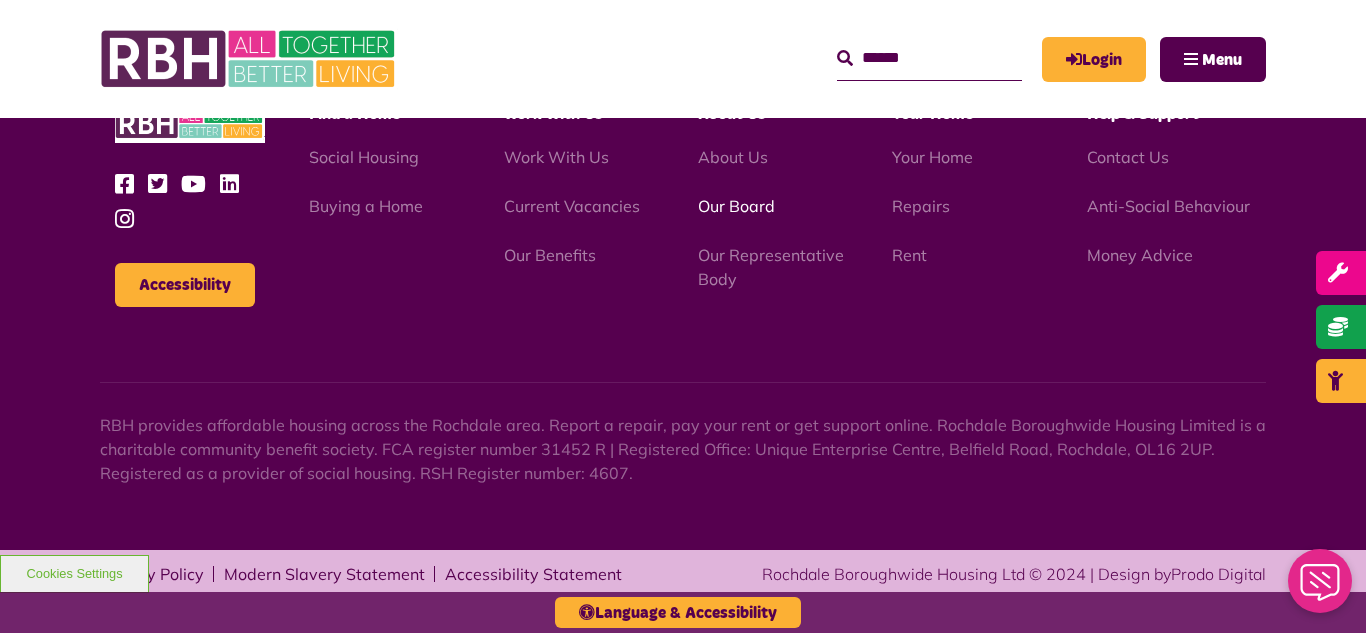 click on "Our Board" at bounding box center [736, 206] 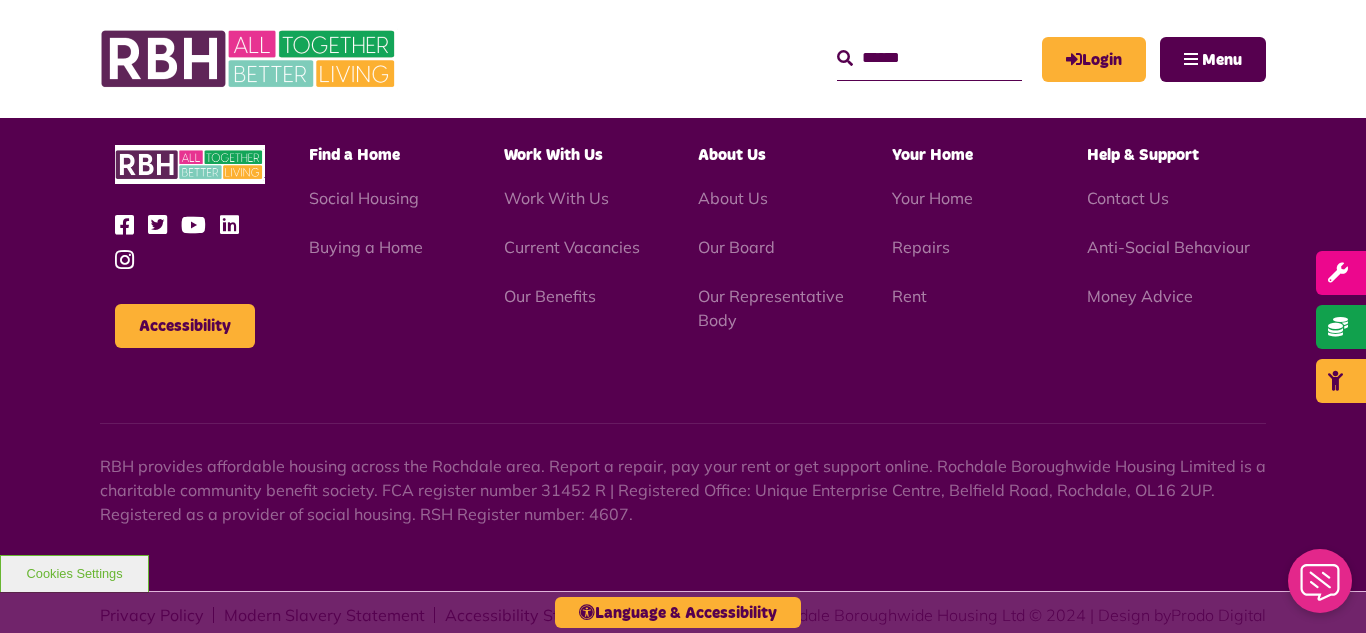 scroll, scrollTop: 5252, scrollLeft: 0, axis: vertical 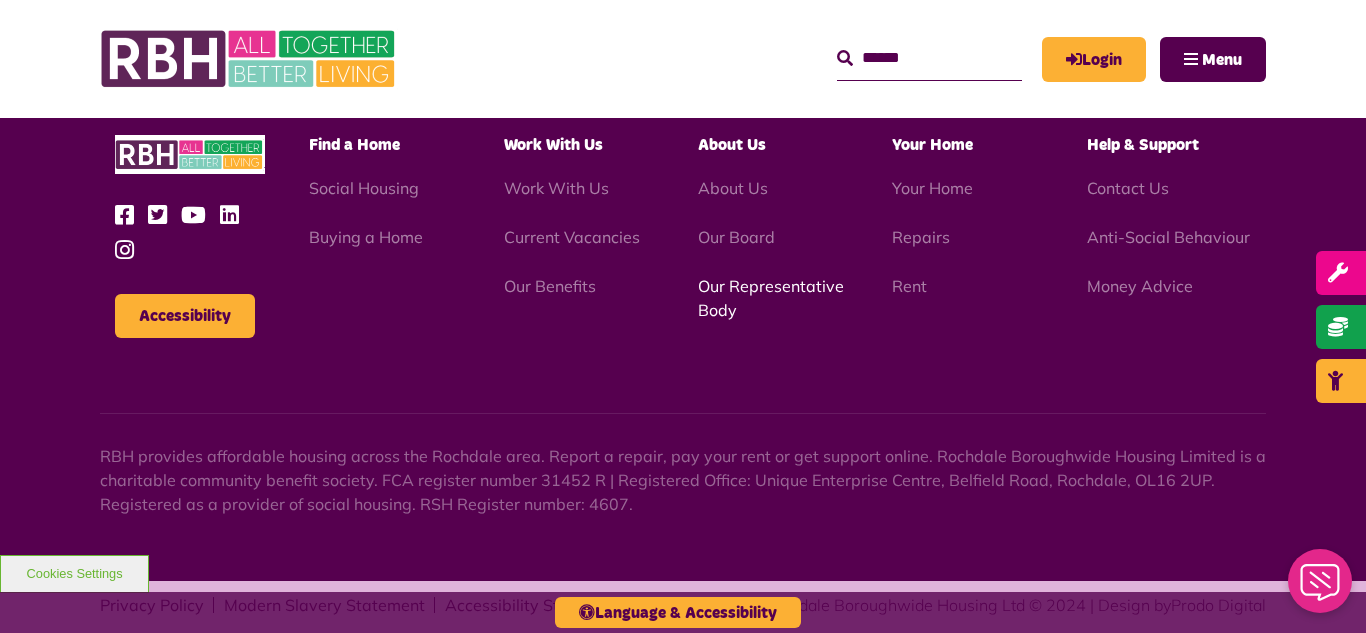 click on "Our Representative Body" at bounding box center (771, 298) 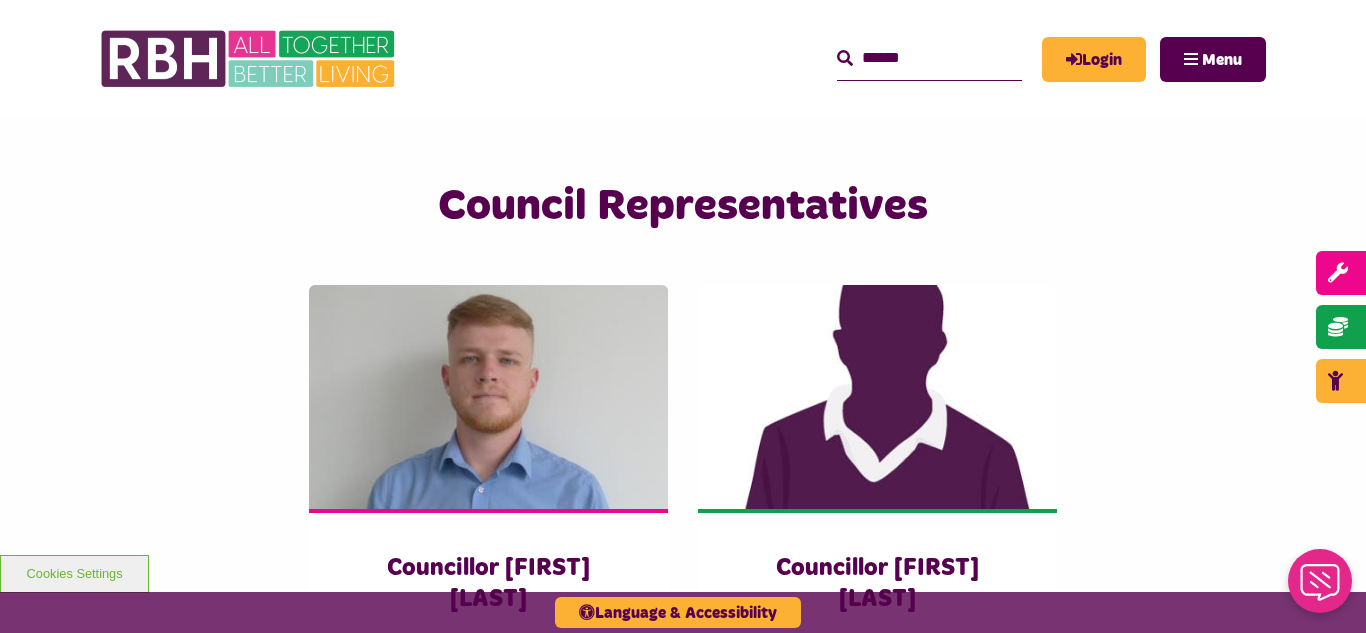 scroll, scrollTop: 4206, scrollLeft: 0, axis: vertical 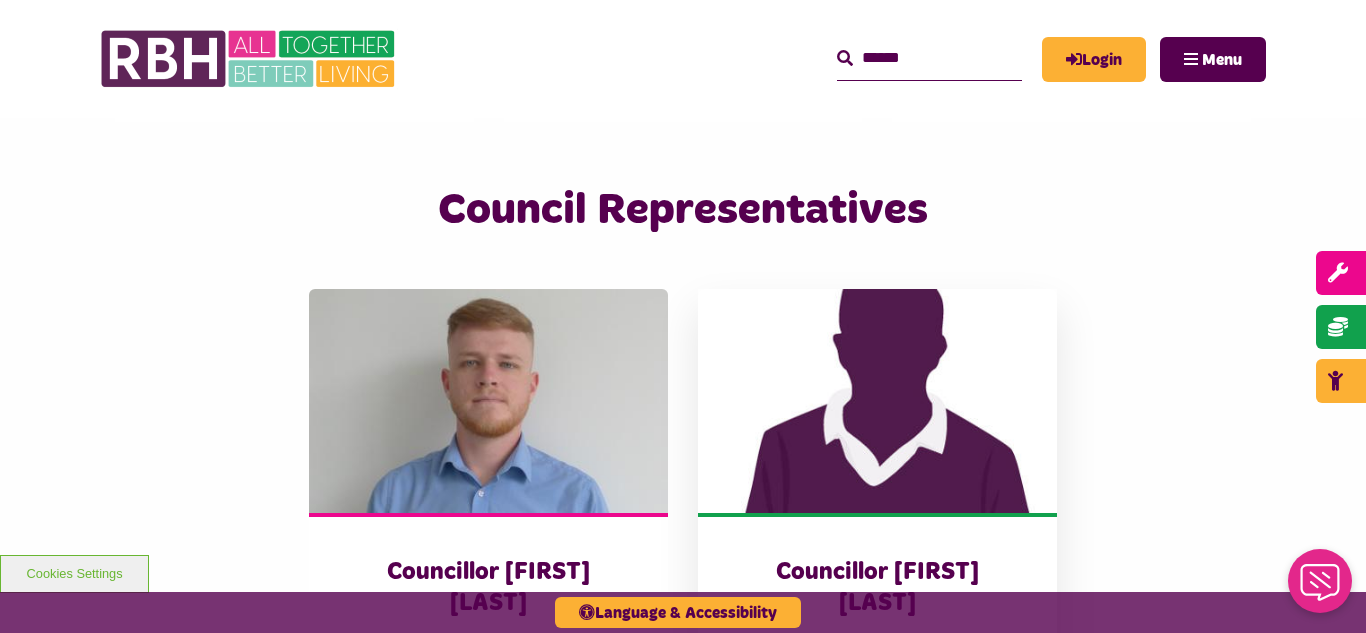 click at bounding box center (877, 401) 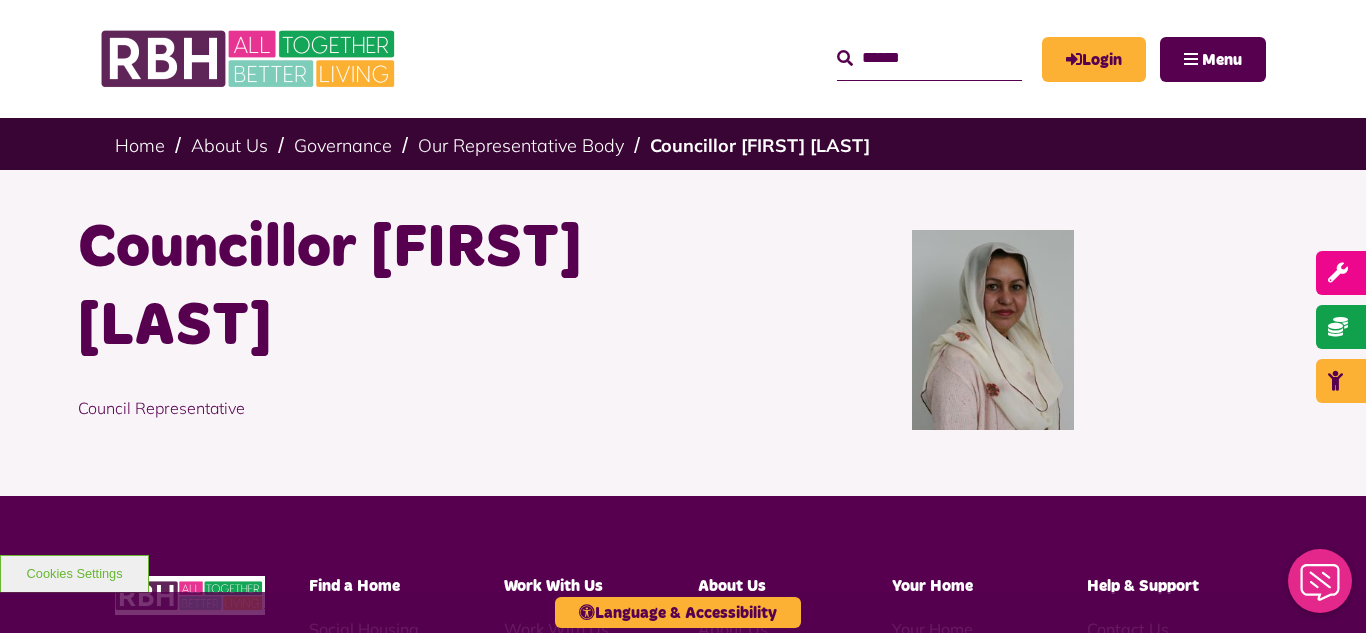 scroll, scrollTop: 0, scrollLeft: 0, axis: both 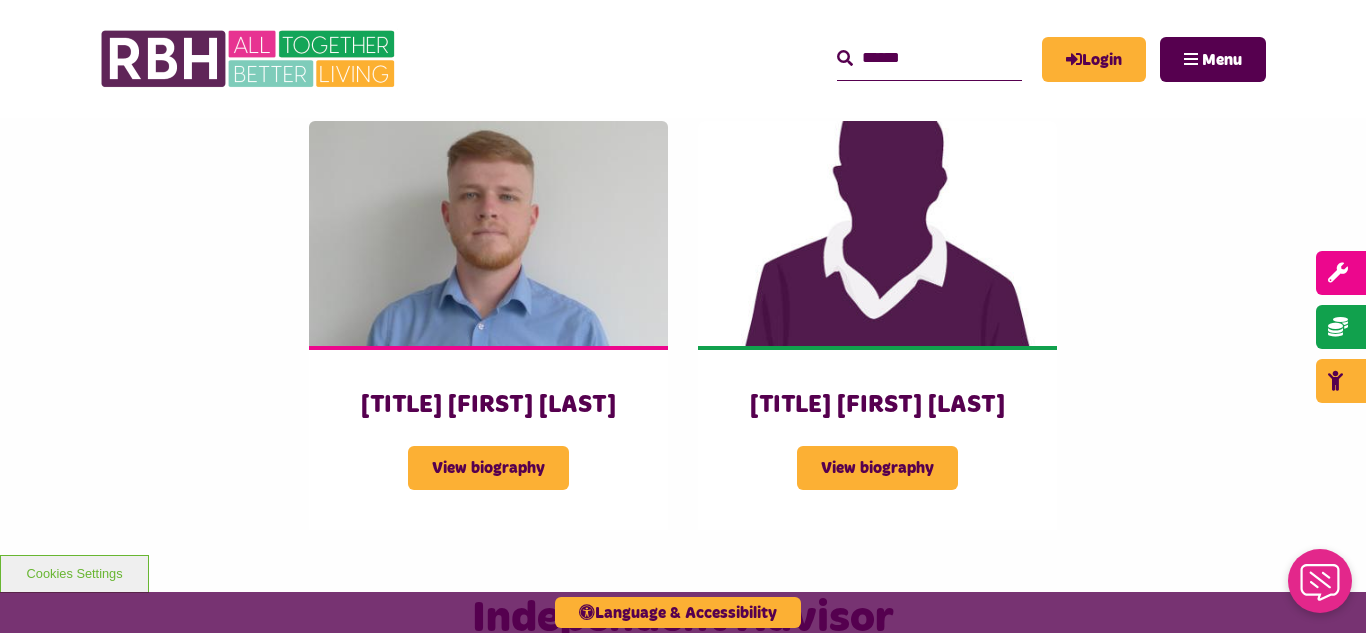 click at bounding box center [683, 809] 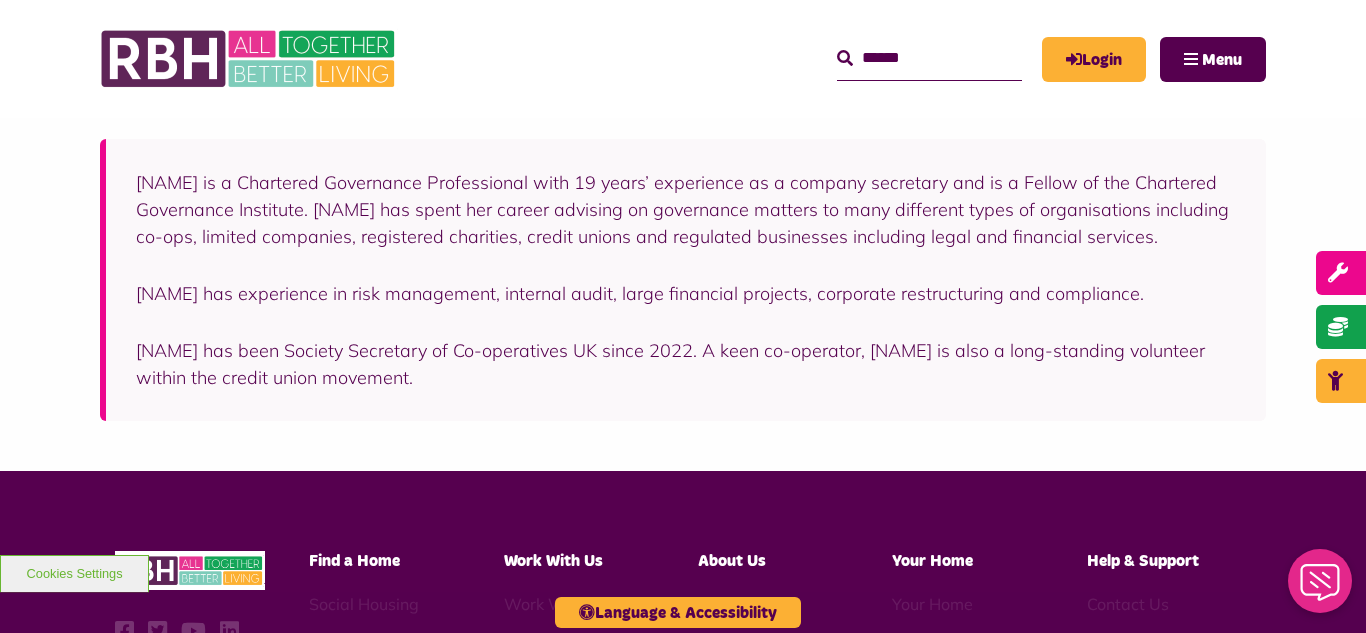 scroll, scrollTop: 400, scrollLeft: 0, axis: vertical 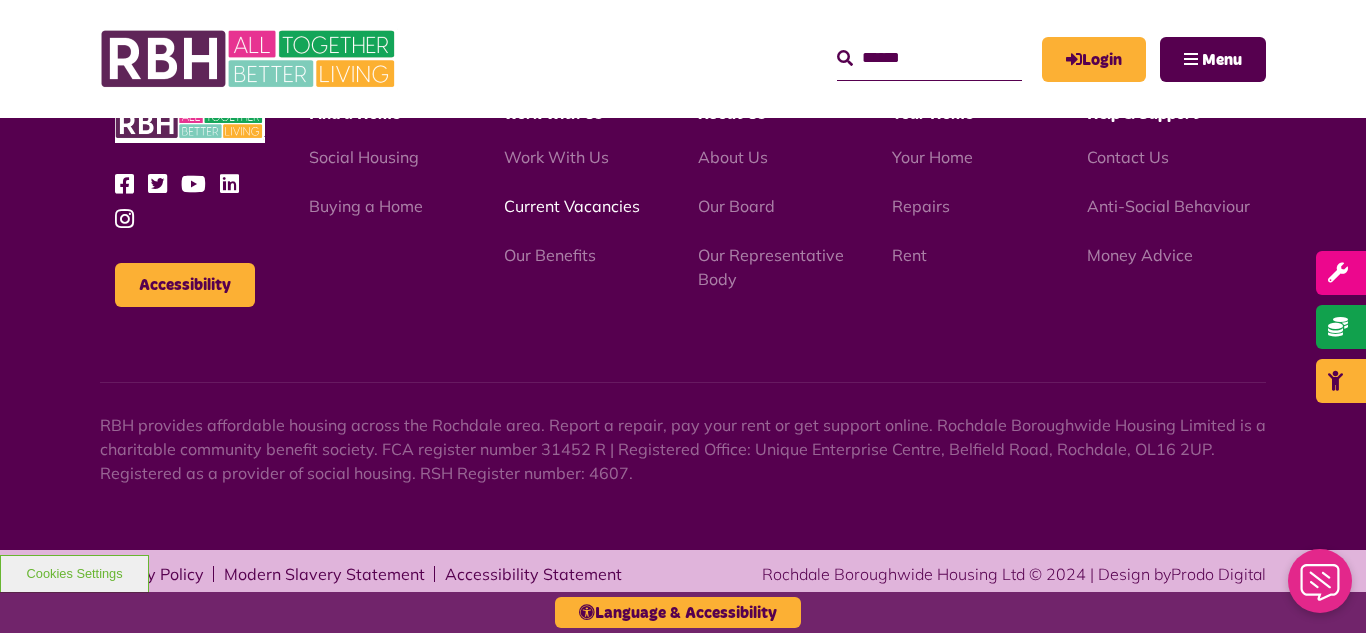 click on "Current Vacancies" at bounding box center (572, 206) 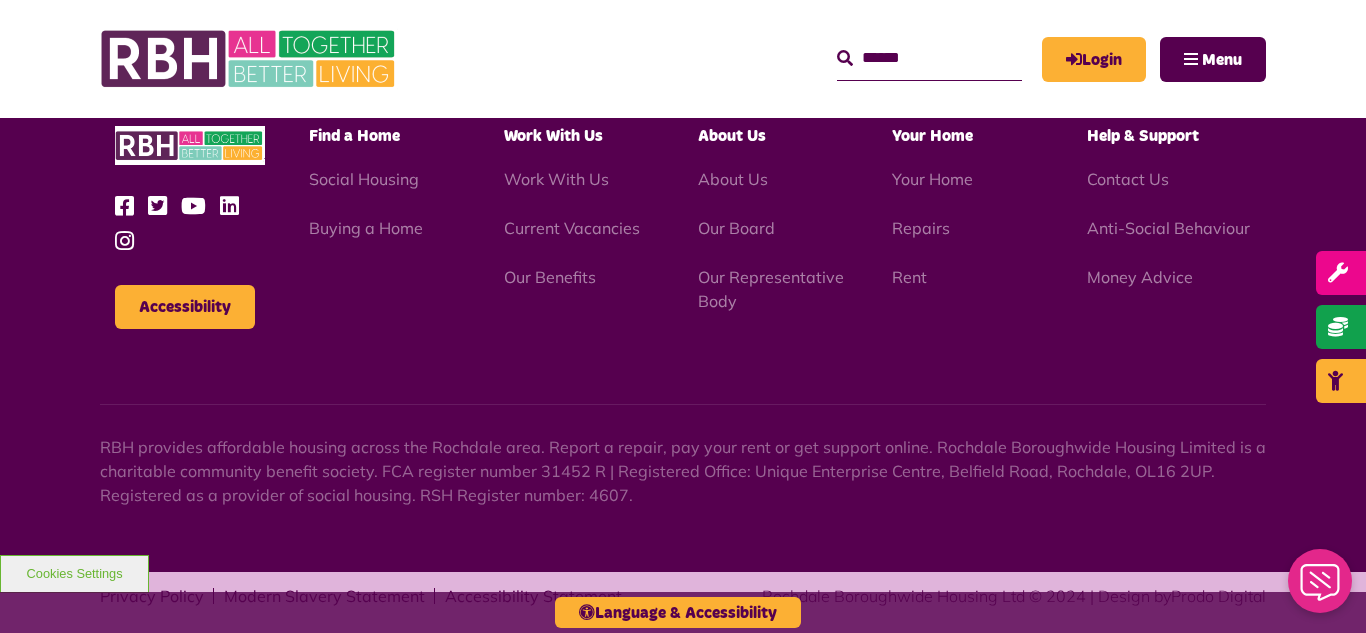 scroll, scrollTop: 2831, scrollLeft: 0, axis: vertical 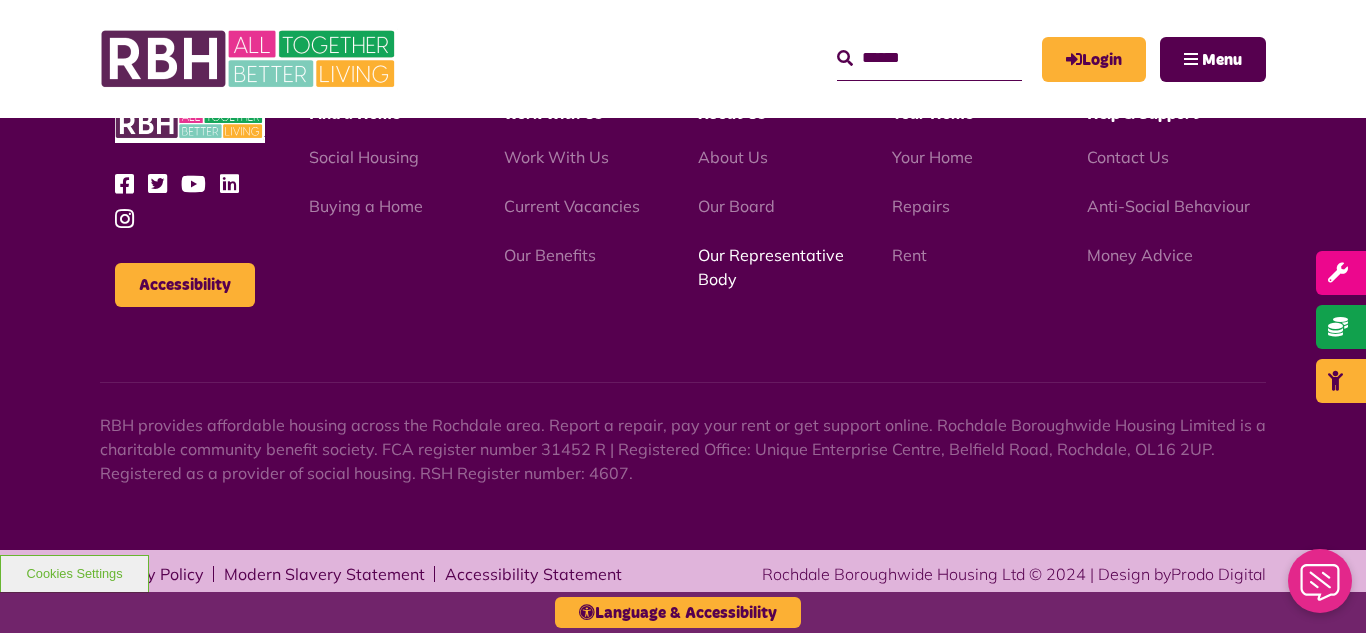 click on "Our Representative Body" at bounding box center [771, 267] 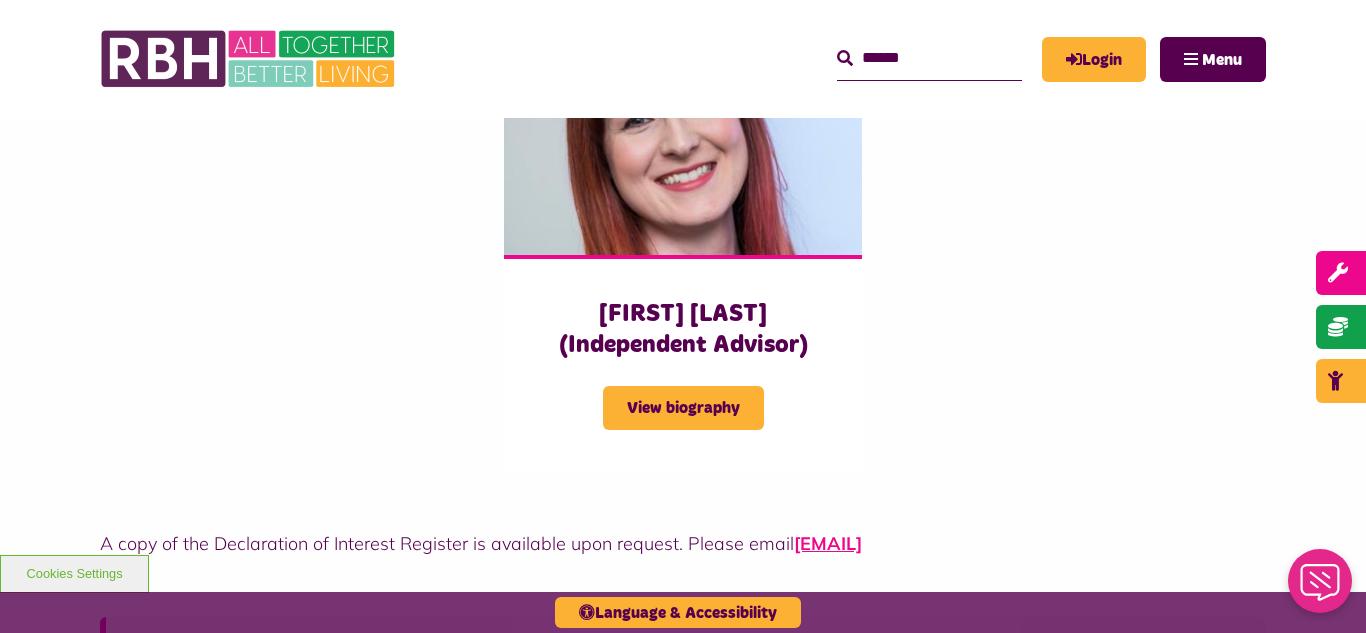 scroll, scrollTop: 5080, scrollLeft: 0, axis: vertical 